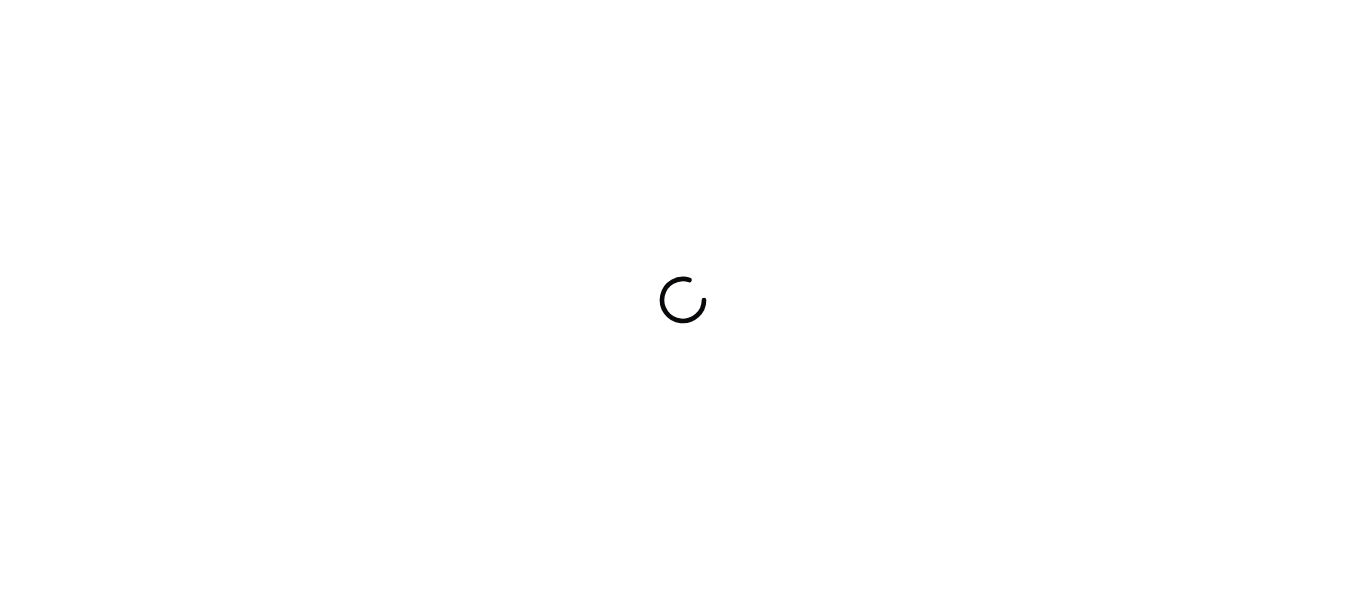 scroll, scrollTop: 0, scrollLeft: 0, axis: both 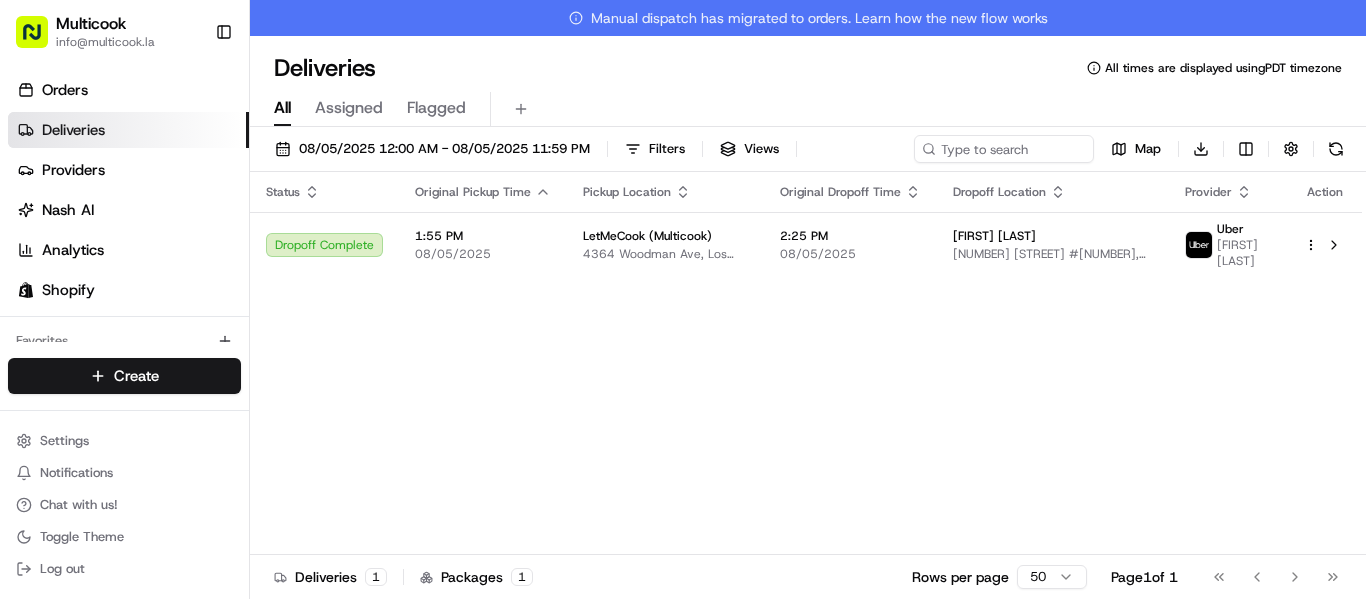 click on "info@[DOMAIN]" at bounding box center (683, 299) 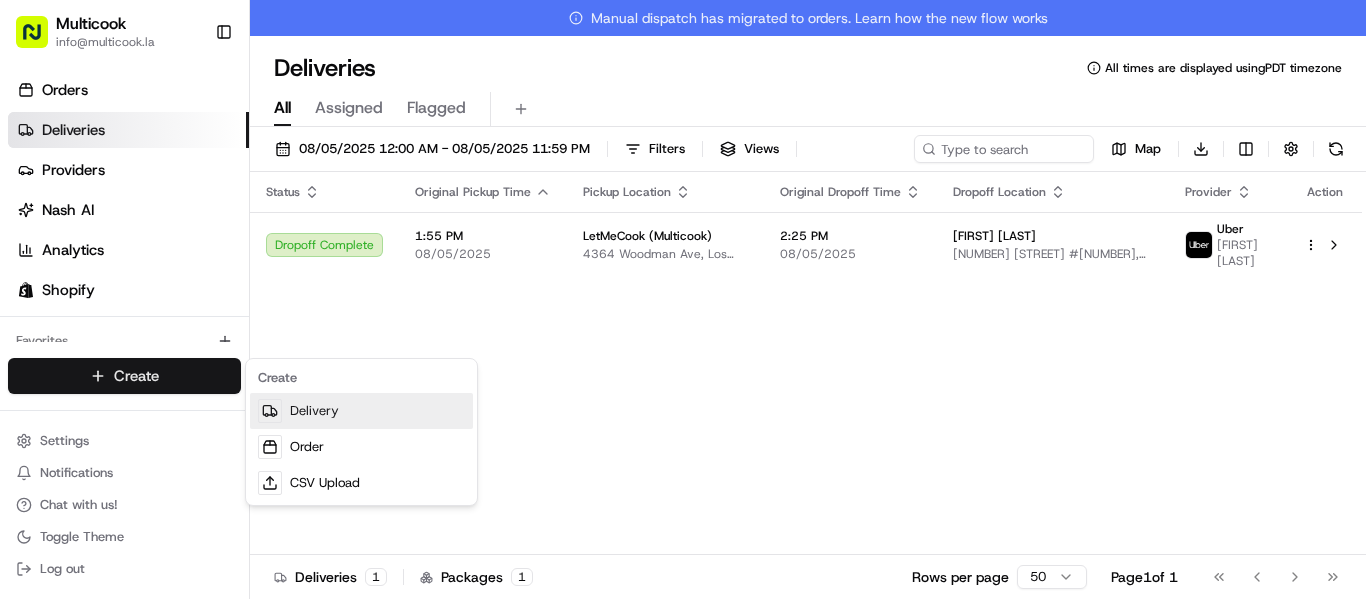 scroll, scrollTop: 0, scrollLeft: 0, axis: both 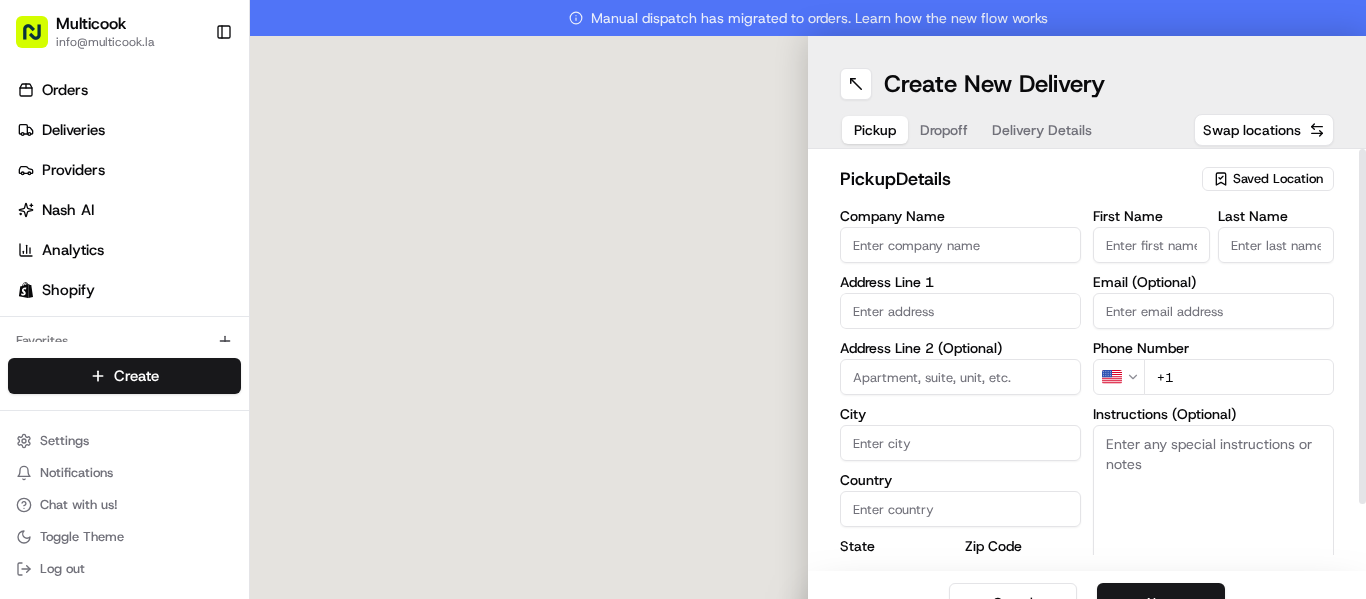 click on "Saved Location" at bounding box center [1278, 179] 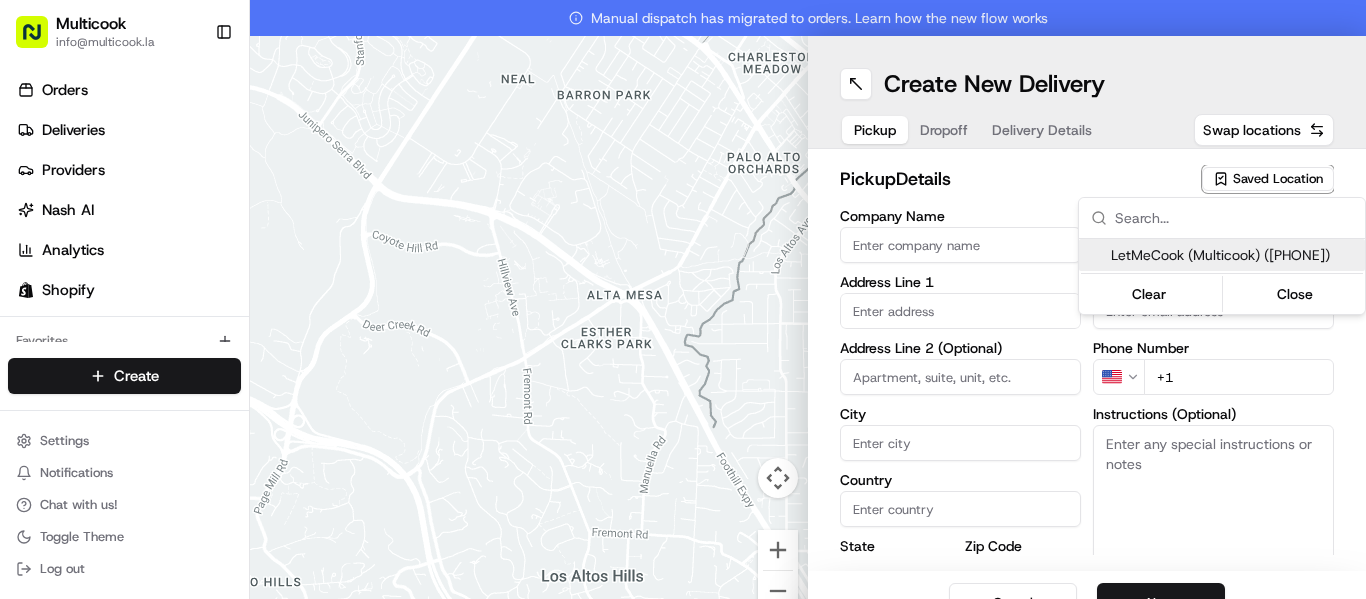 click on "LetMeCook (Multicook) ([PHONE])" at bounding box center (1234, 255) 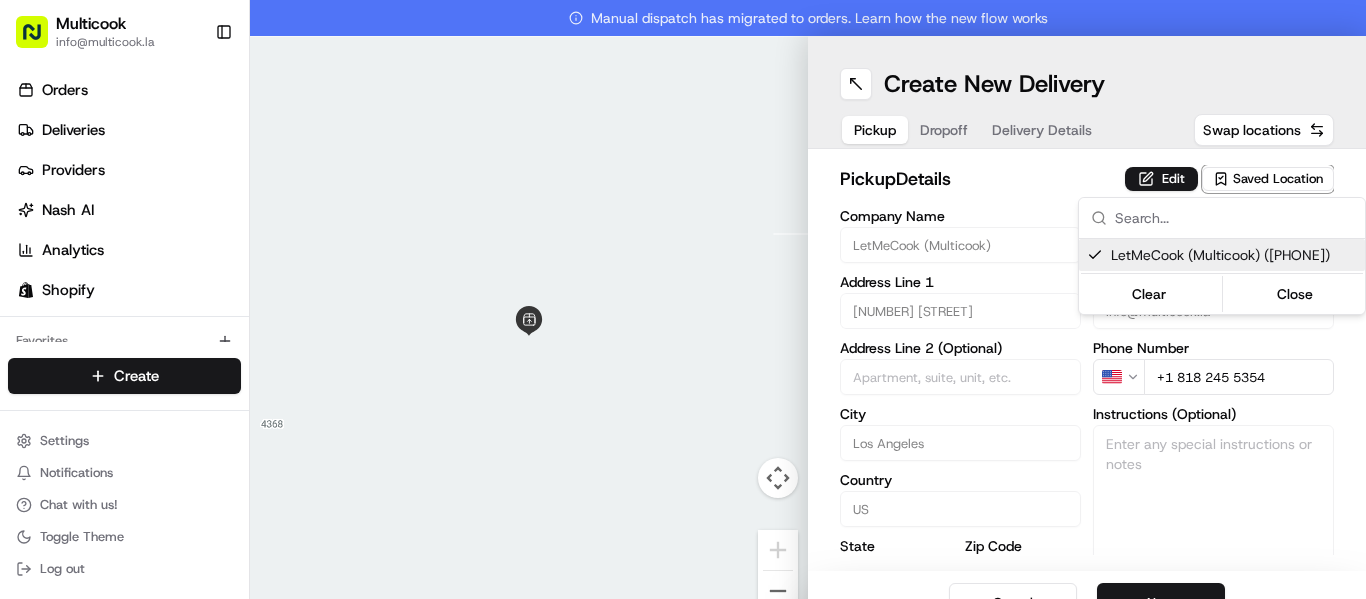 click on "info@[DOMAIN]" at bounding box center [683, 299] 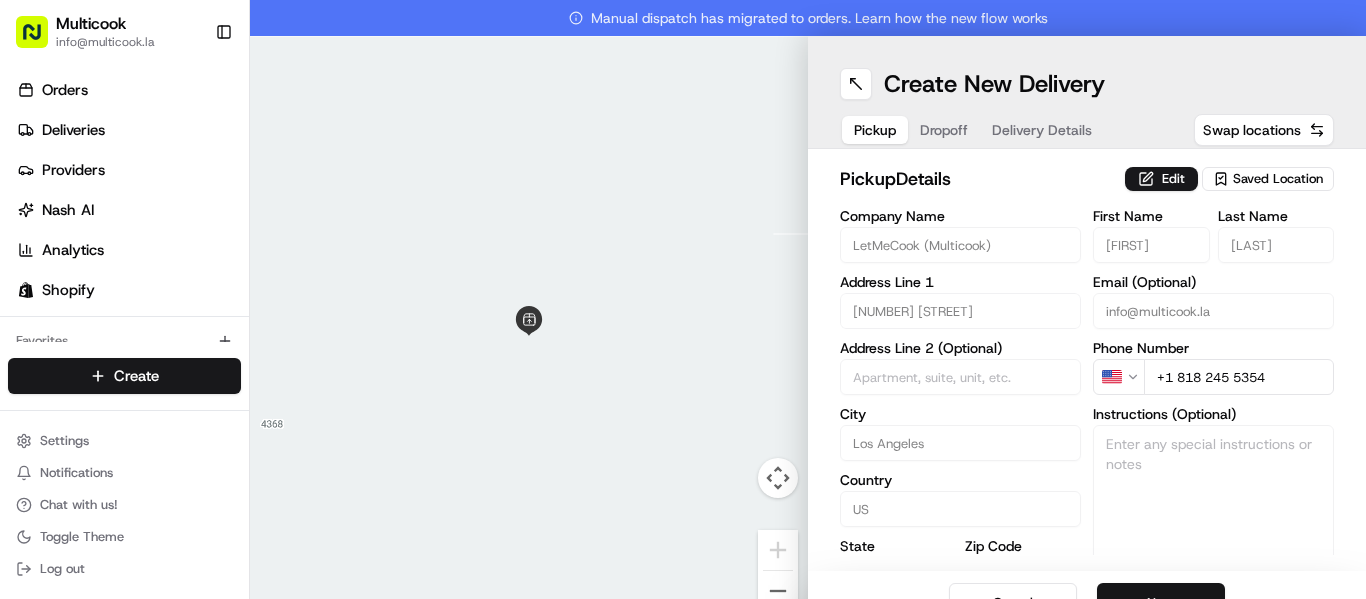 click on "Next" at bounding box center [1161, 603] 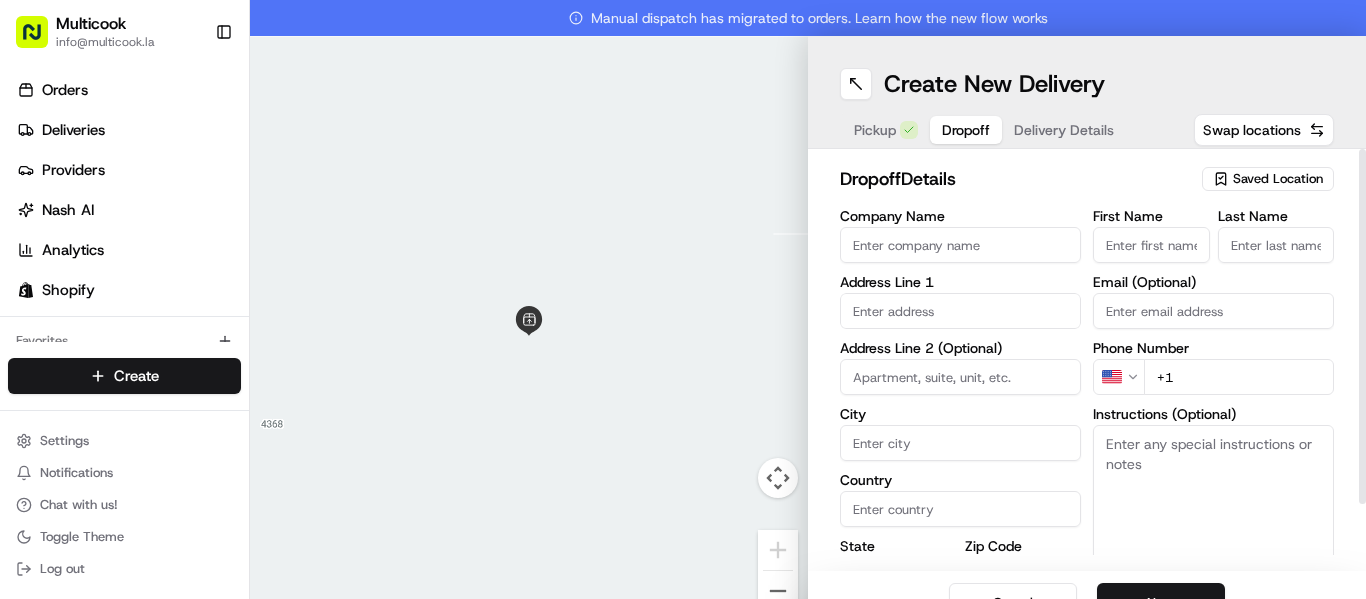 click on "First Name" at bounding box center (1151, 245) 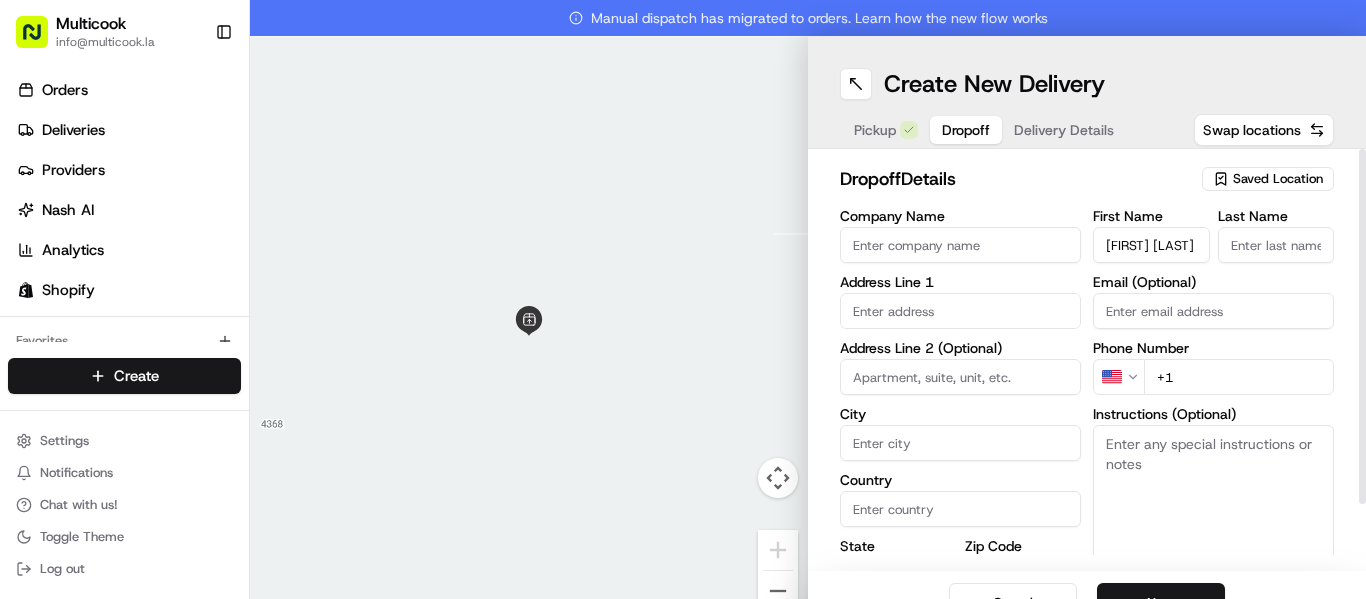 scroll, scrollTop: 0, scrollLeft: 1, axis: horizontal 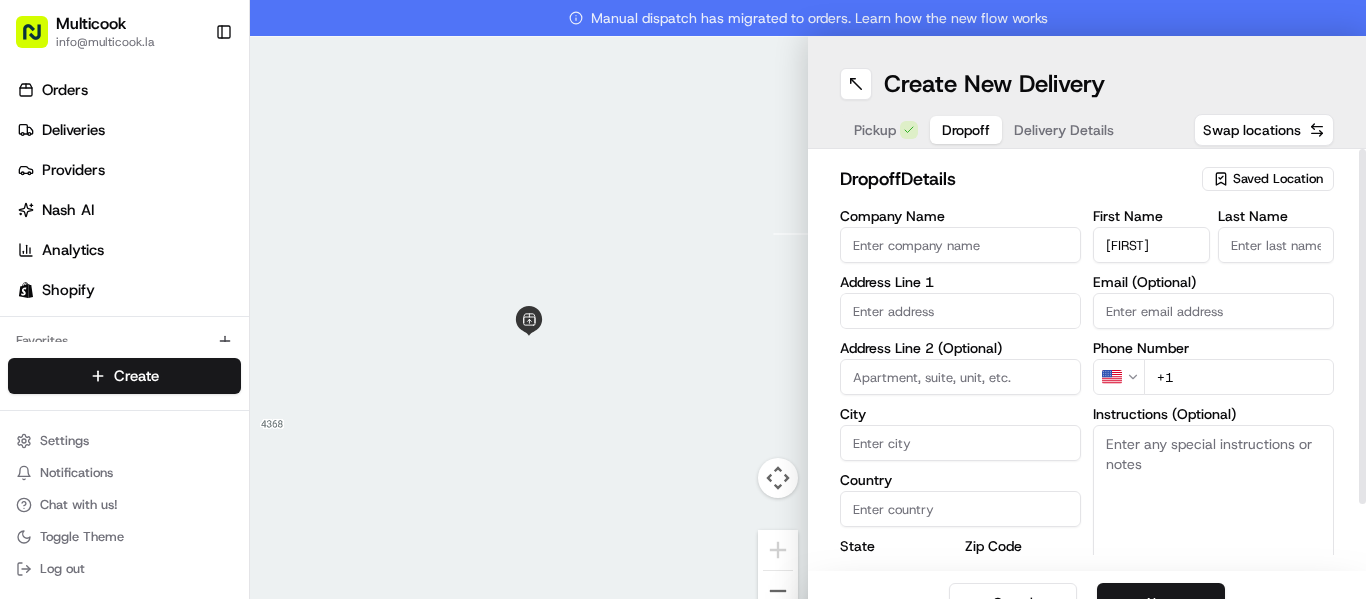 type on "[FIRST]" 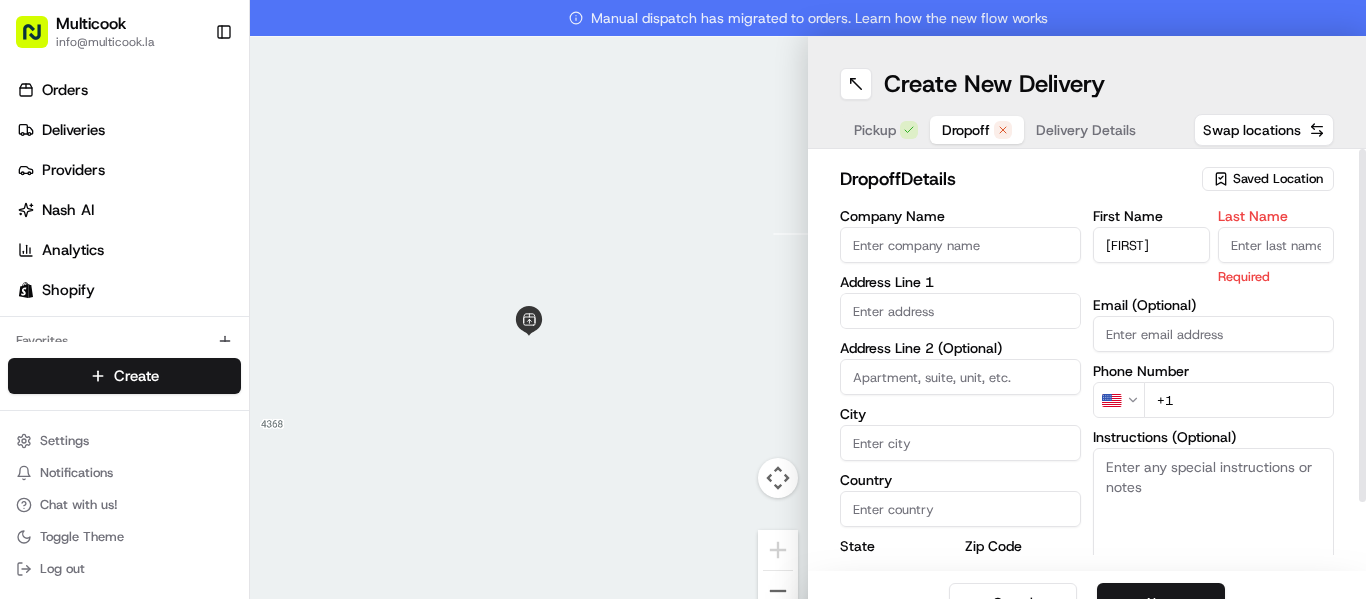 paste on "[FIRST]" 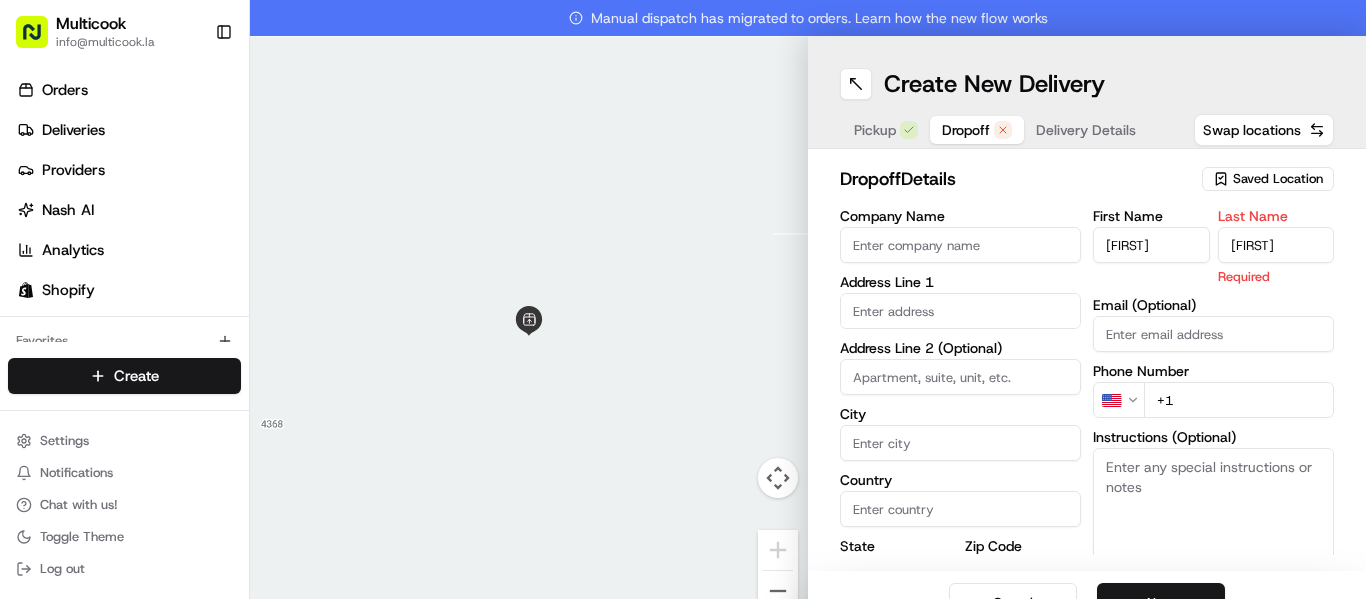type on "[FIRST]" 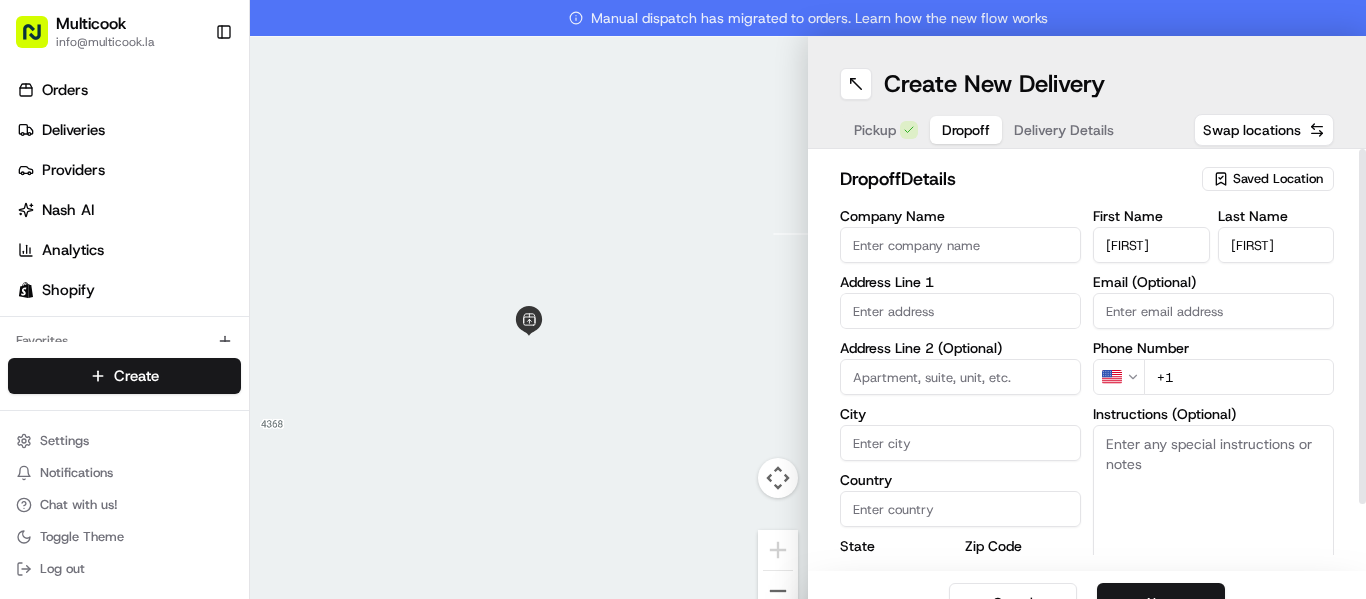 click on "+1" at bounding box center (1239, 377) 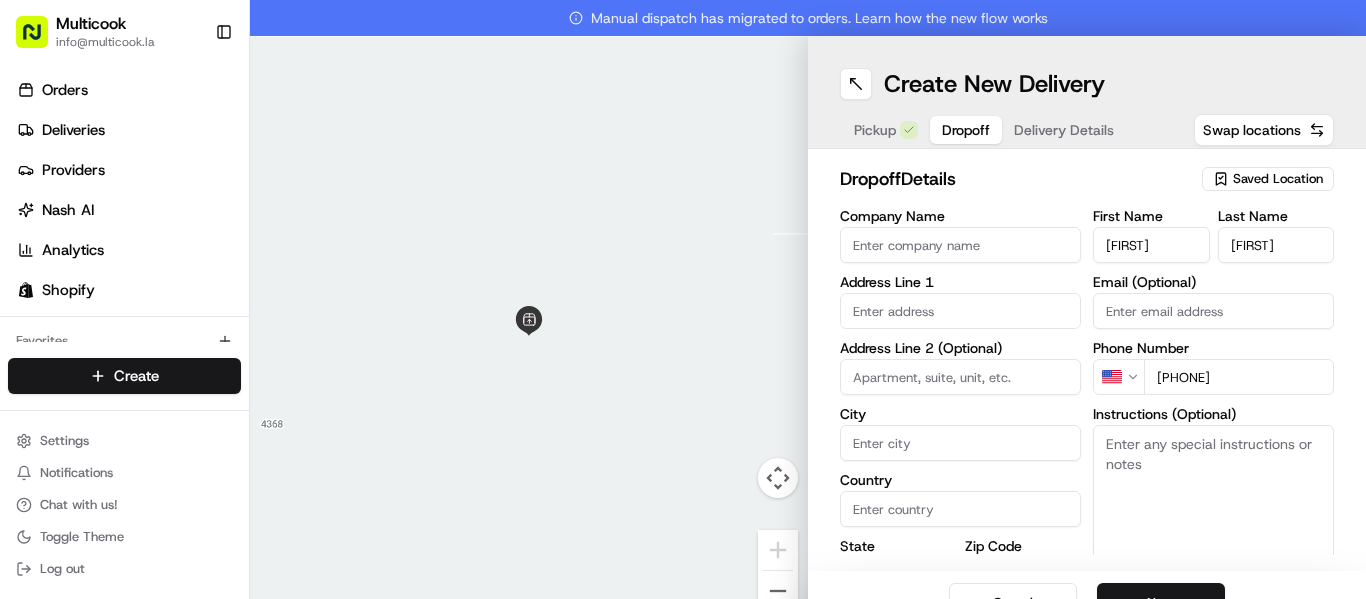 type on "[PHONE]" 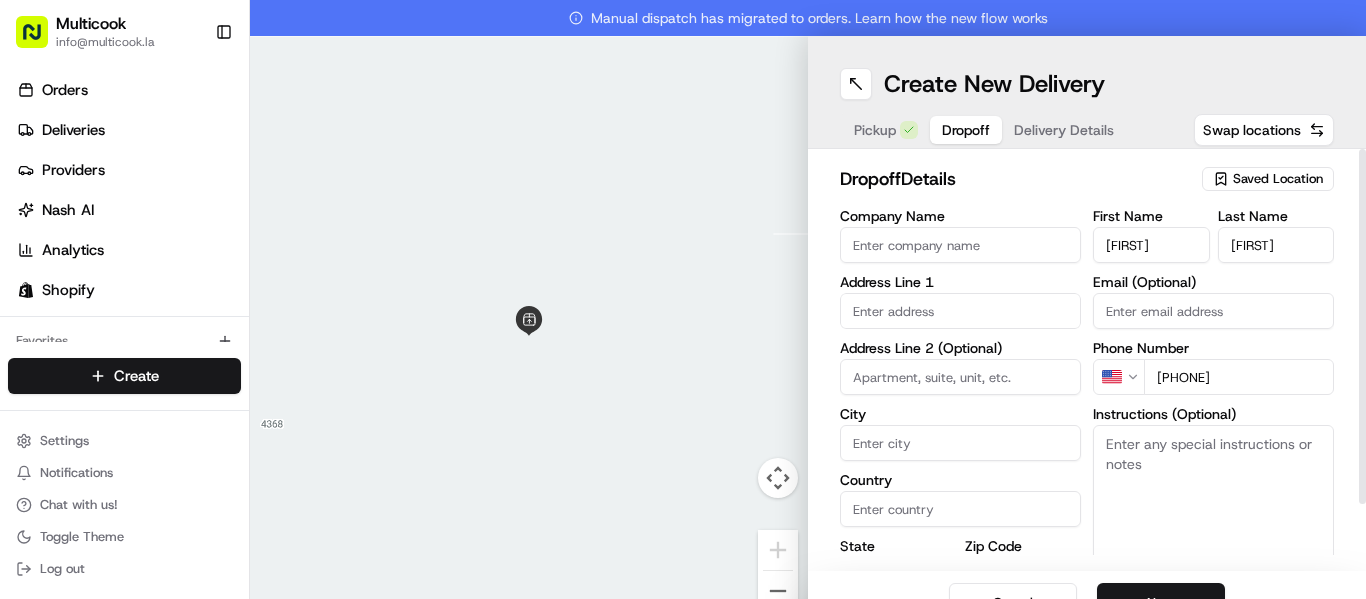 click at bounding box center [960, 311] 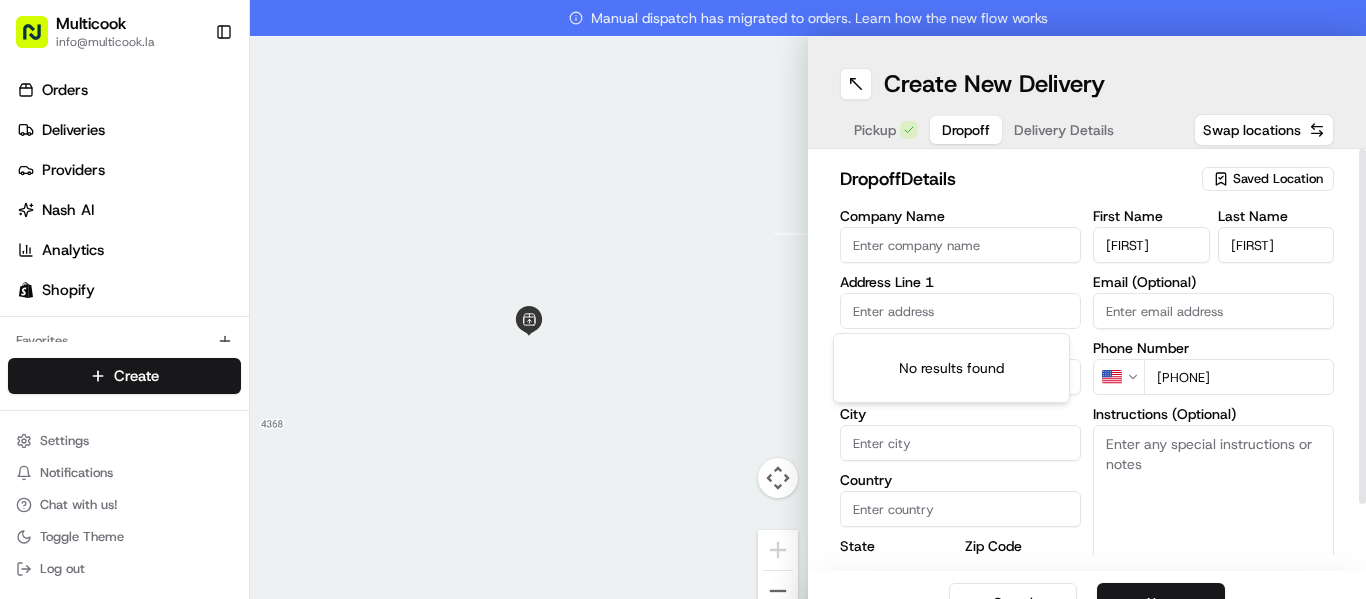 paste on "[NUMBER] [STREET] [CITY], [STATE] [ZIP]" 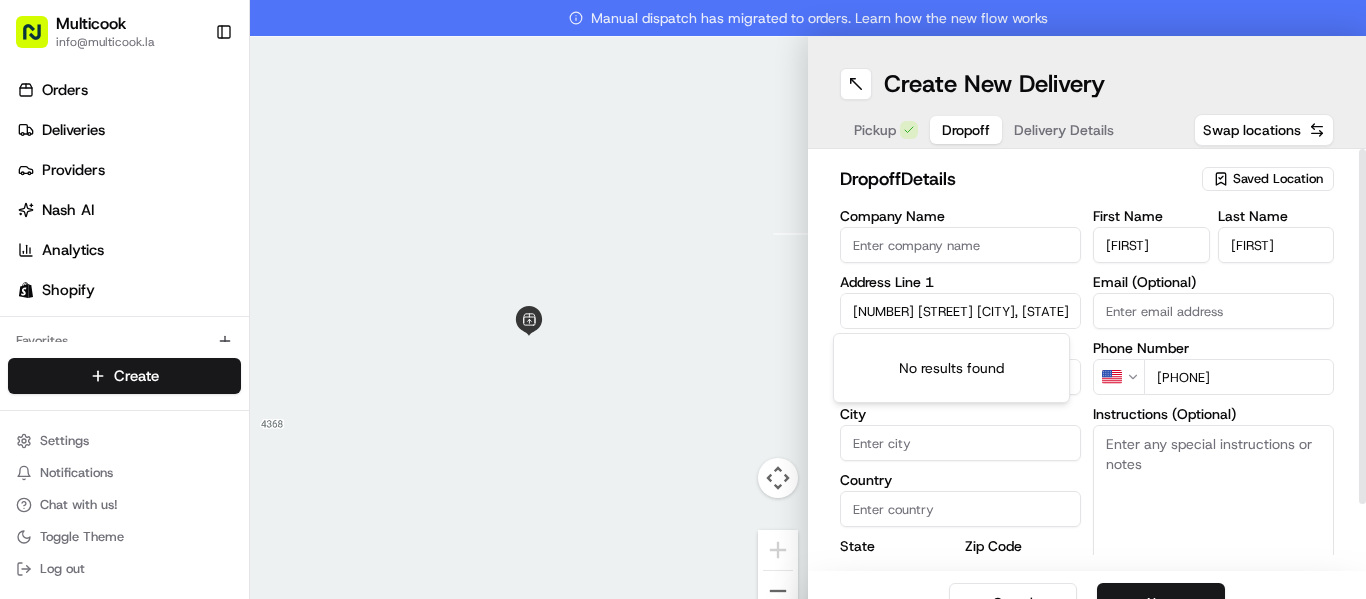scroll, scrollTop: 0, scrollLeft: 97, axis: horizontal 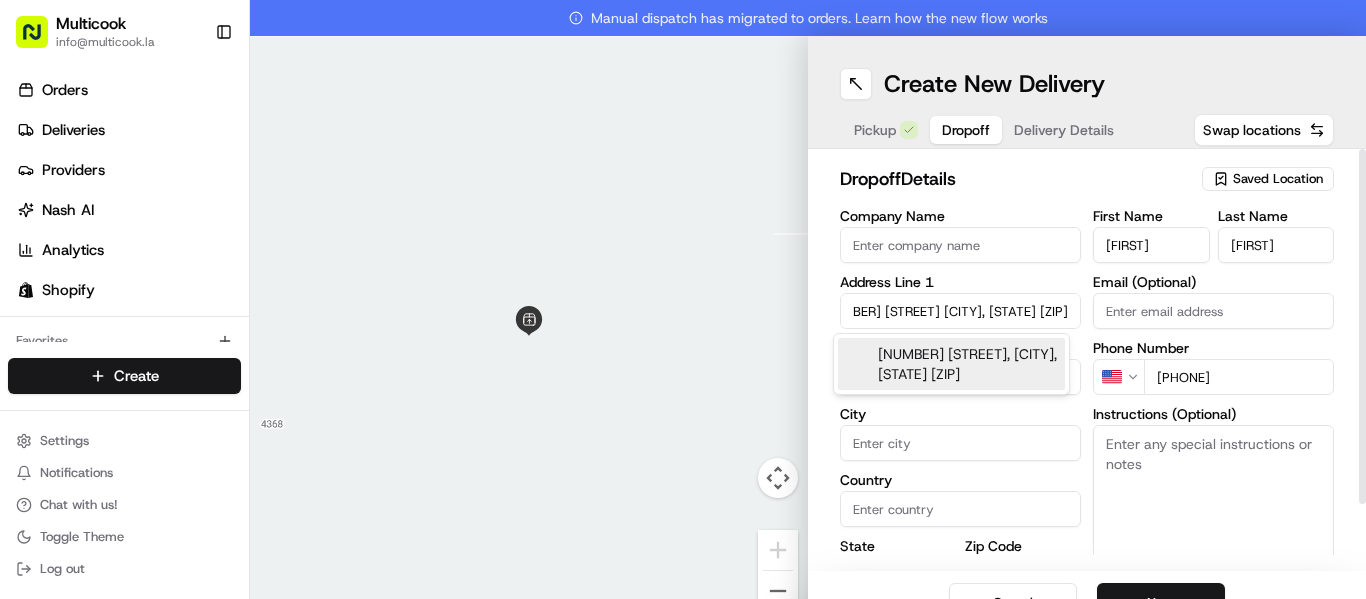 click on "[NUMBER] [STREET], [CITY], [STATE] [ZIP]" at bounding box center (951, 364) 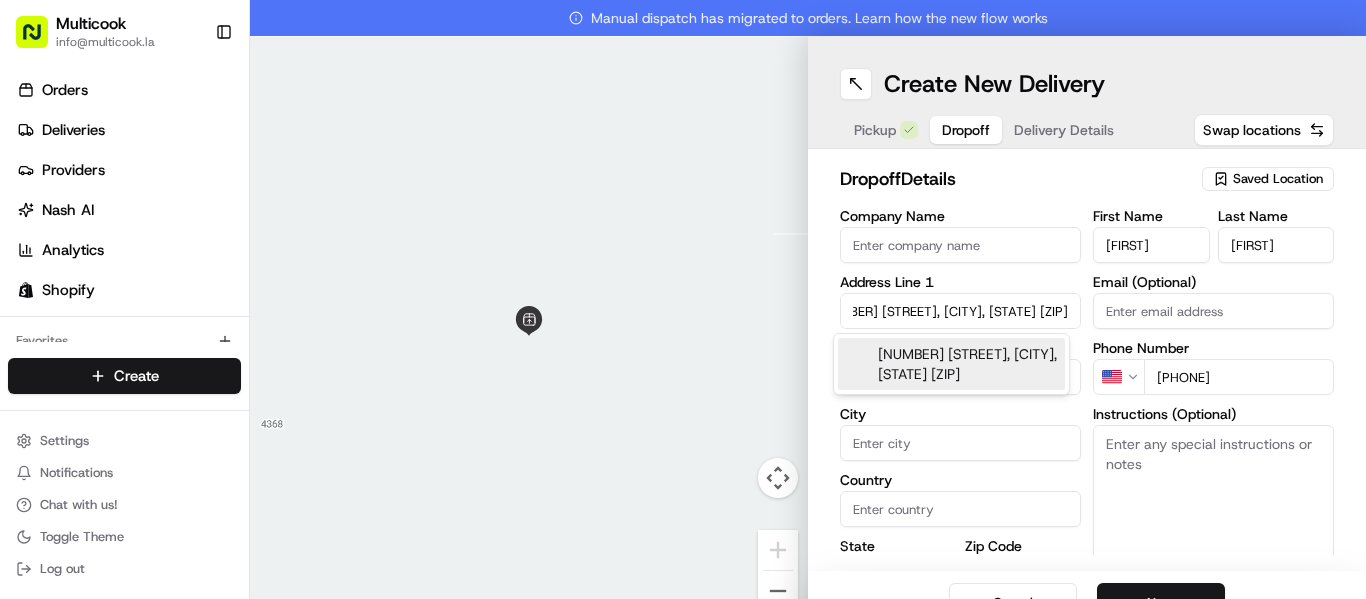type on "[NUMBER] [STREET], [CITY], [STATE] [ZIP], [COUNTRY]" 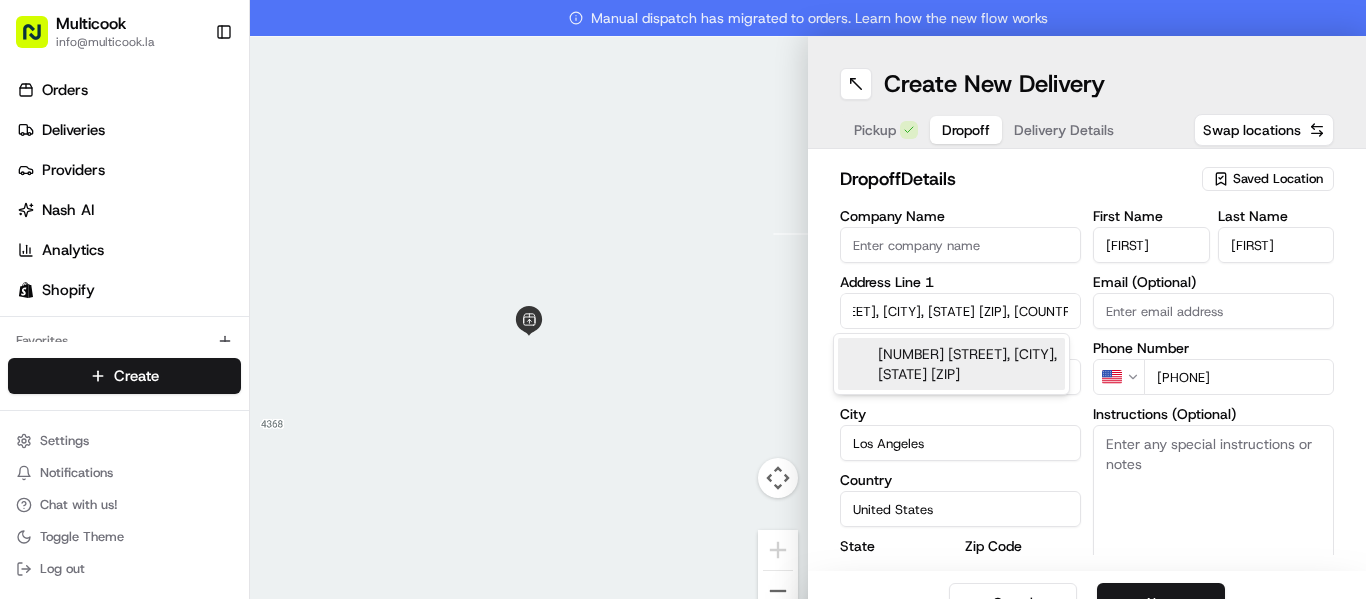 type on "CA" 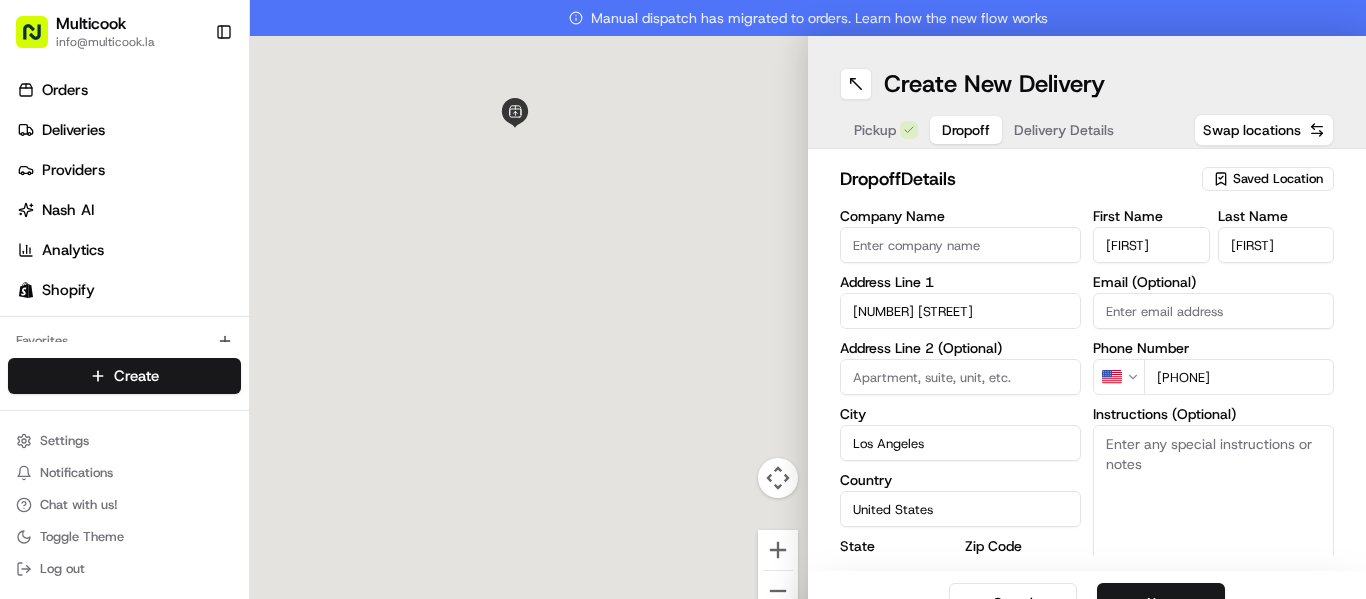 scroll, scrollTop: 0, scrollLeft: 0, axis: both 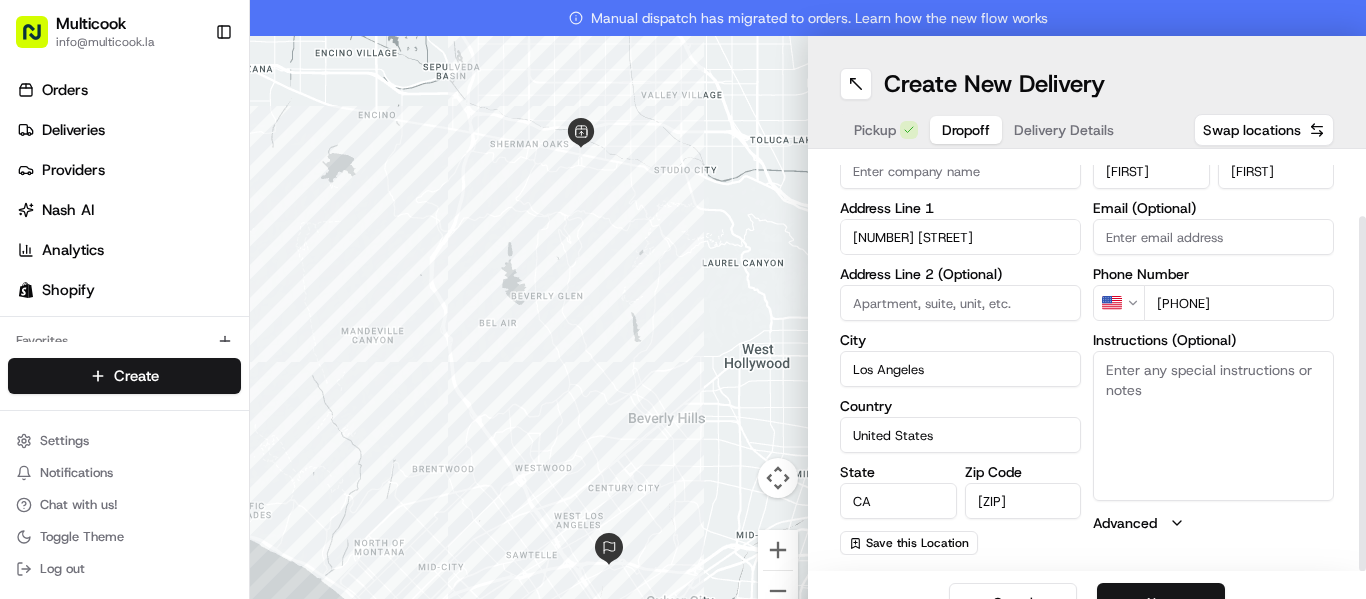 click on "Next" at bounding box center (1161, 603) 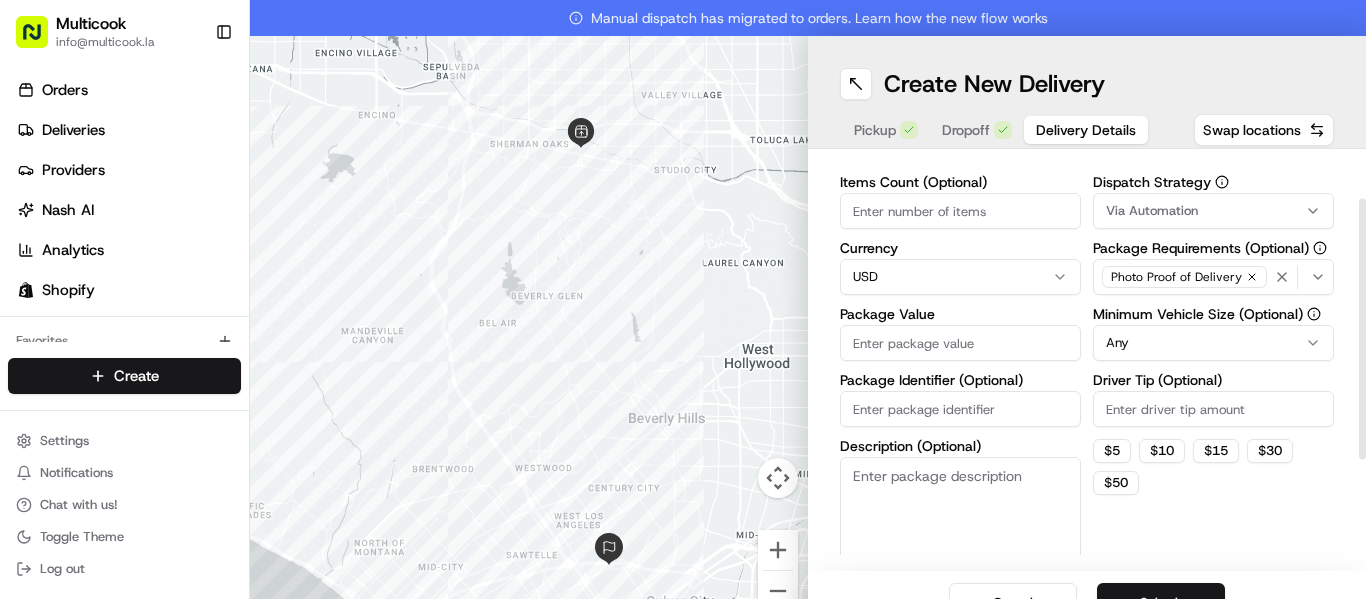 click on "Items Count (Optional)" at bounding box center (960, 211) 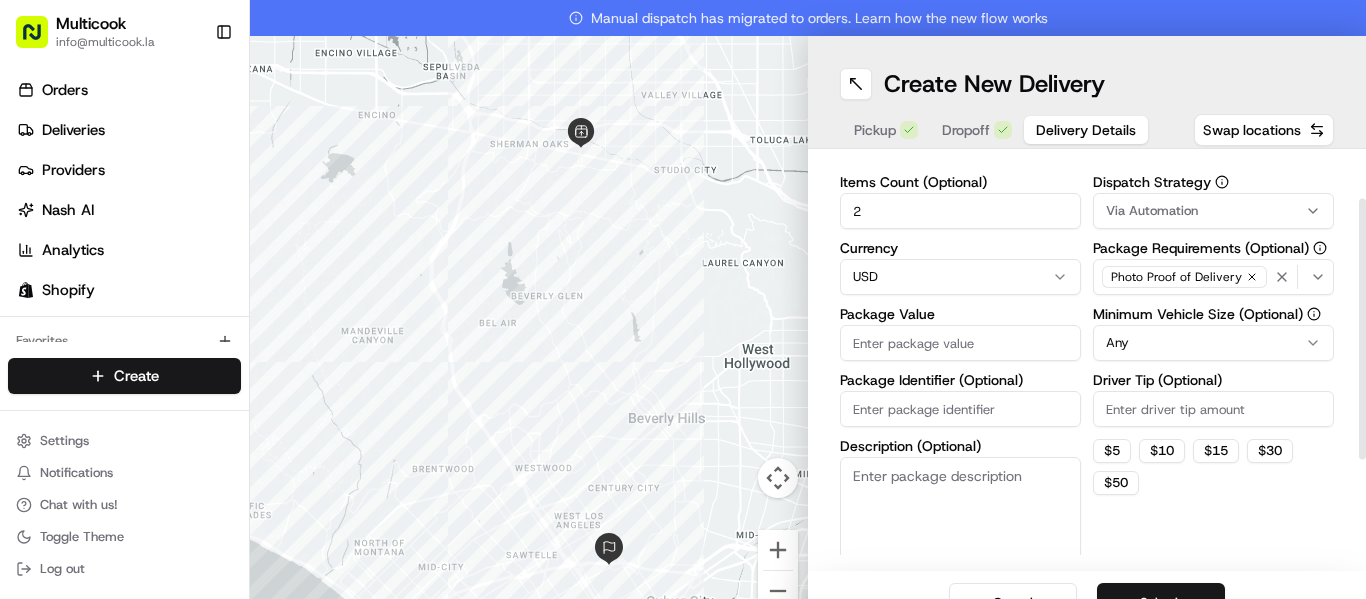 type on "2" 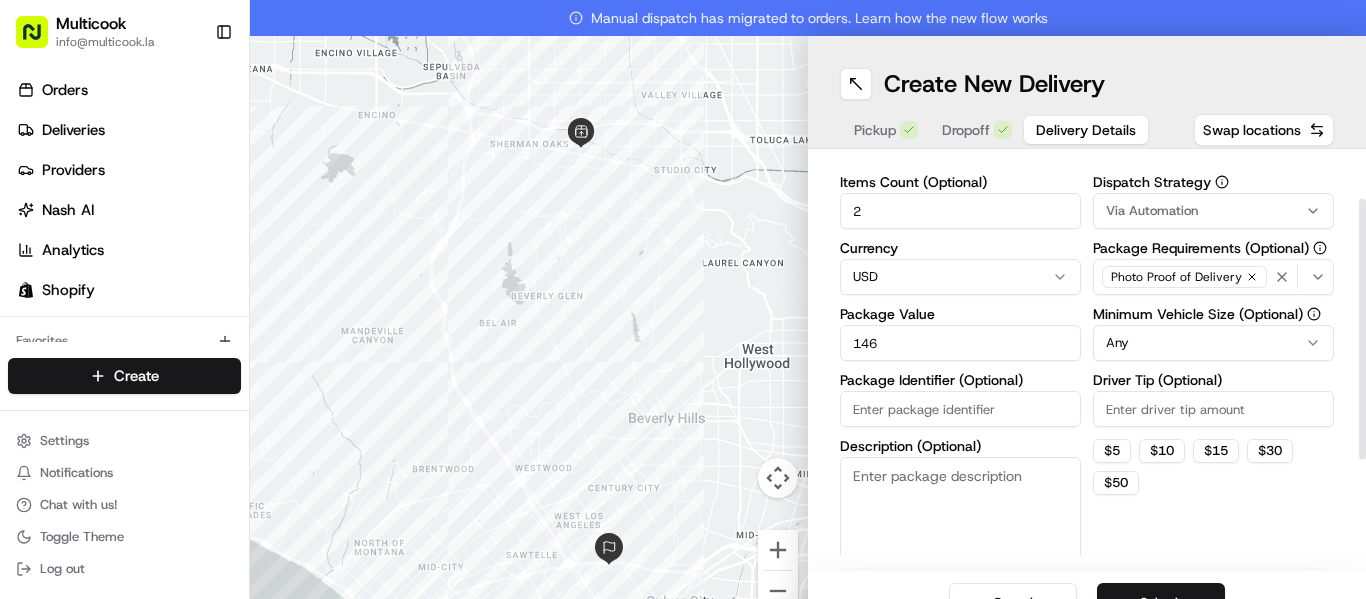 type on "146" 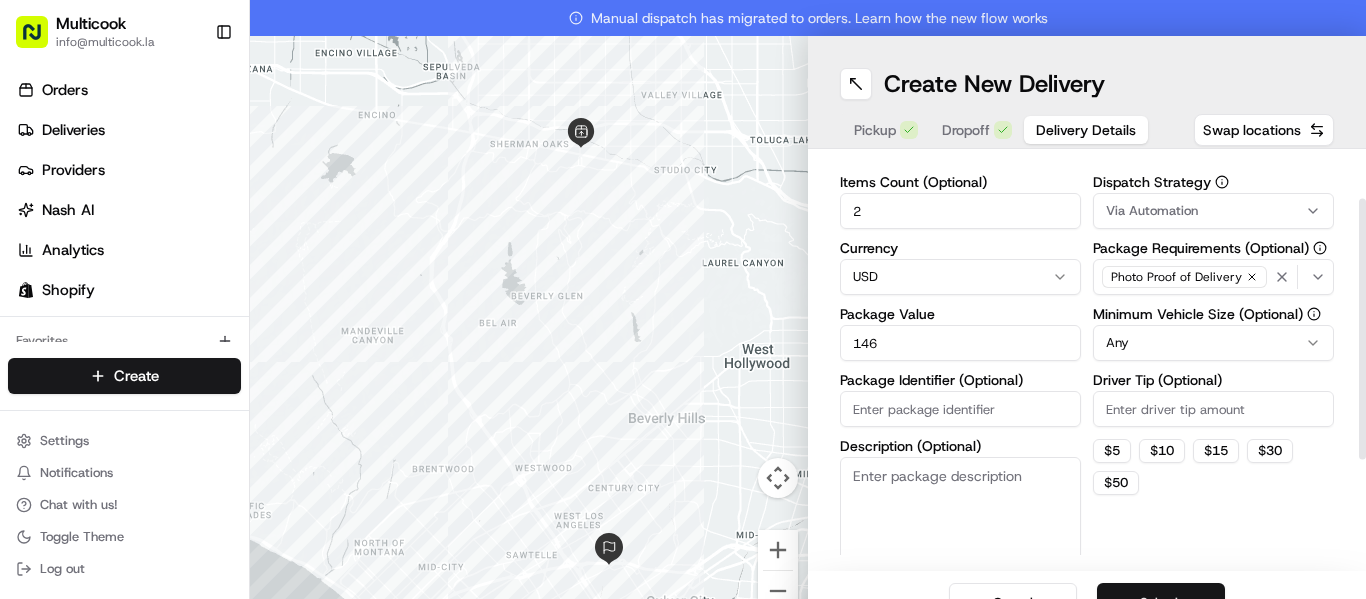 click on "Submit" at bounding box center (1161, 603) 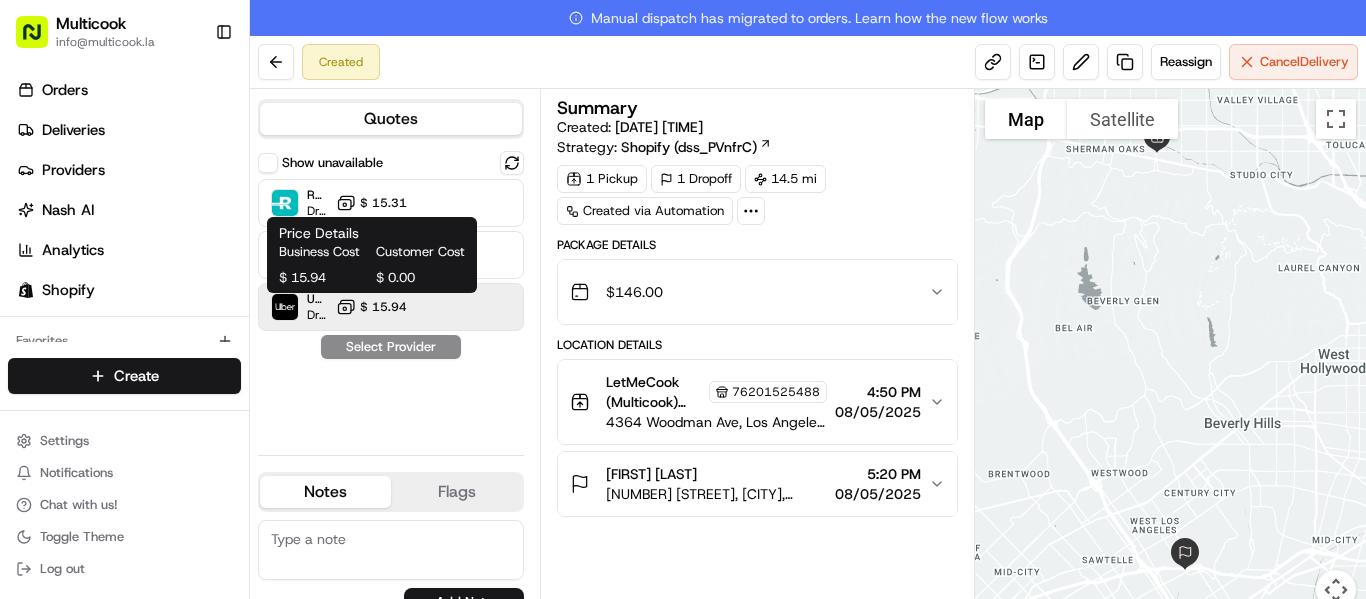click on "$   15.94" at bounding box center [383, 307] 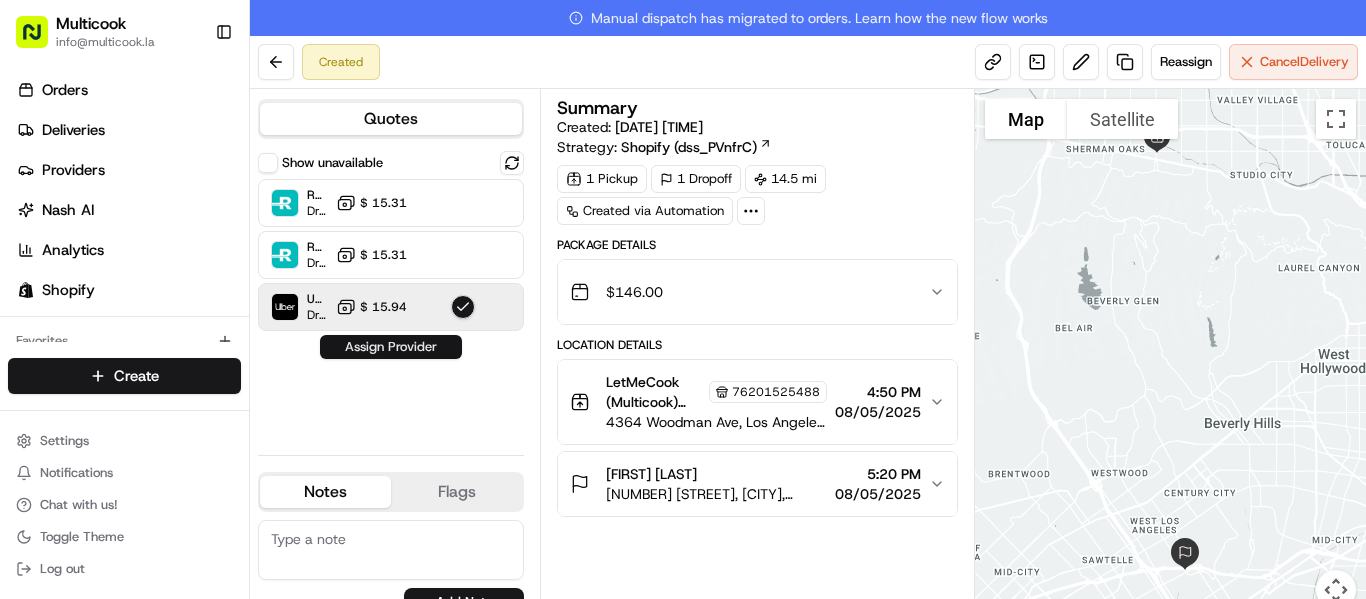 click on "Assign Provider" at bounding box center (391, 347) 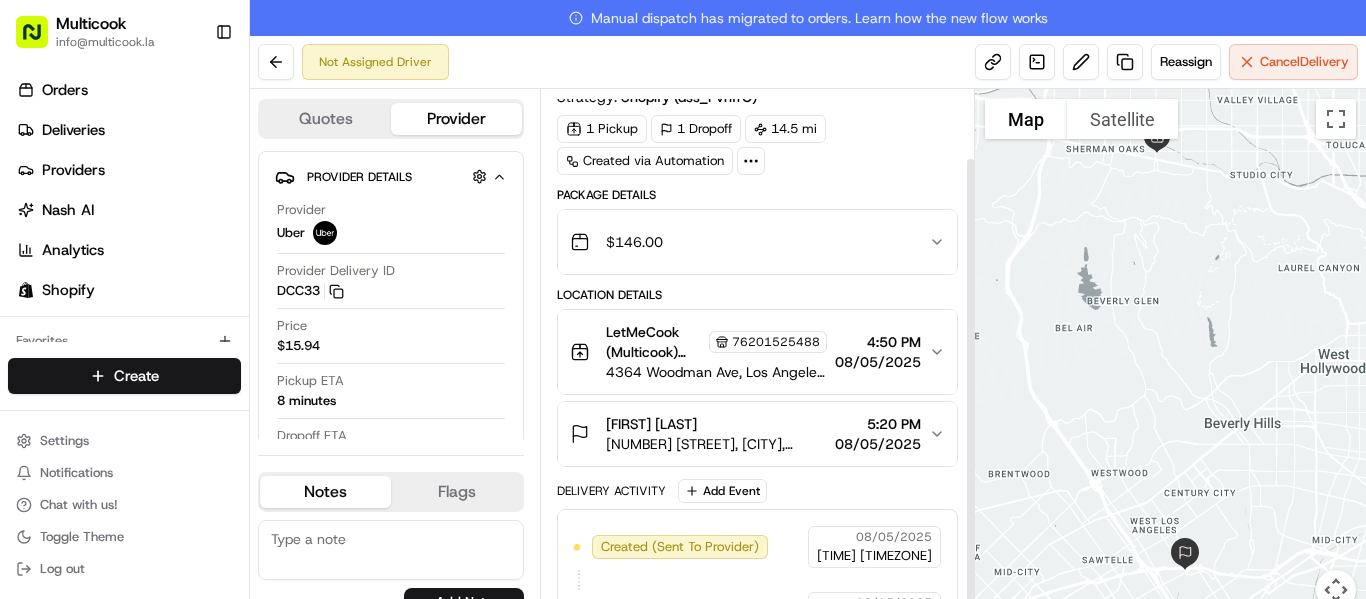 scroll, scrollTop: 77, scrollLeft: 0, axis: vertical 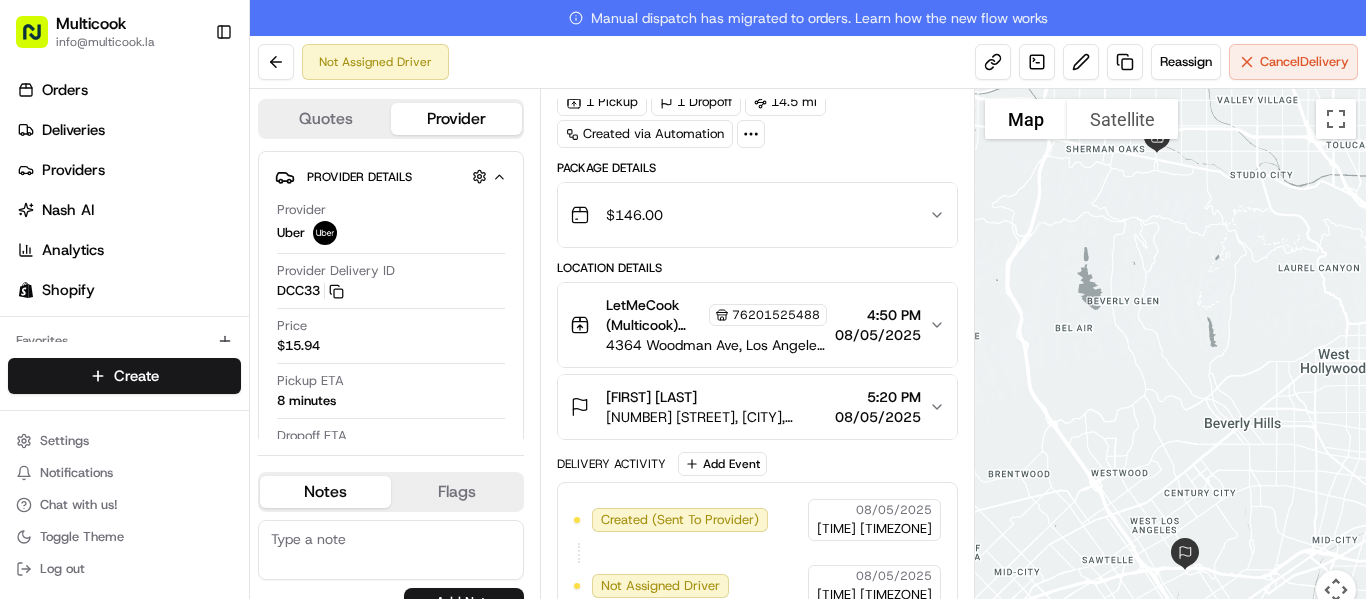 click 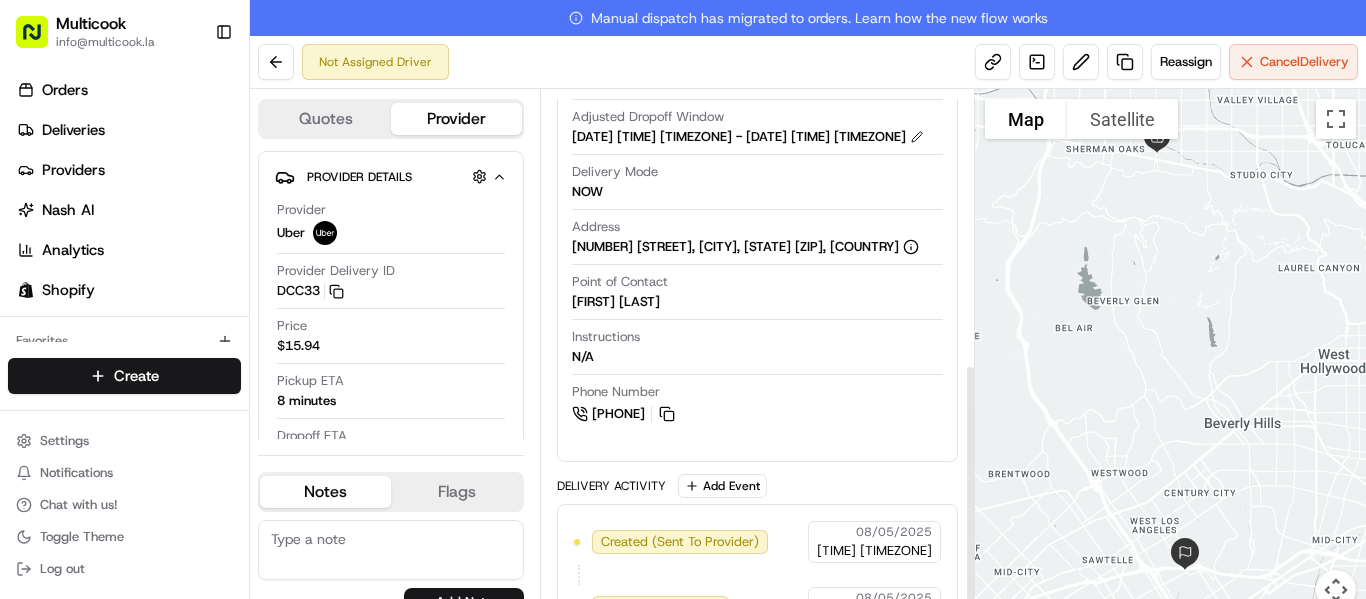 scroll, scrollTop: 547, scrollLeft: 0, axis: vertical 